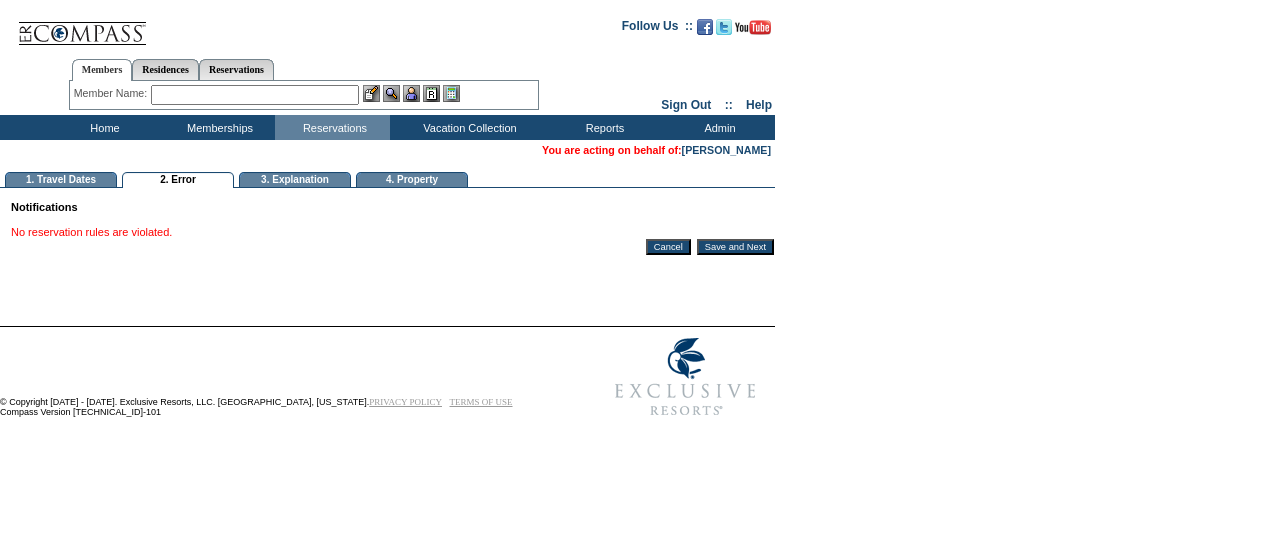 scroll, scrollTop: 0, scrollLeft: 0, axis: both 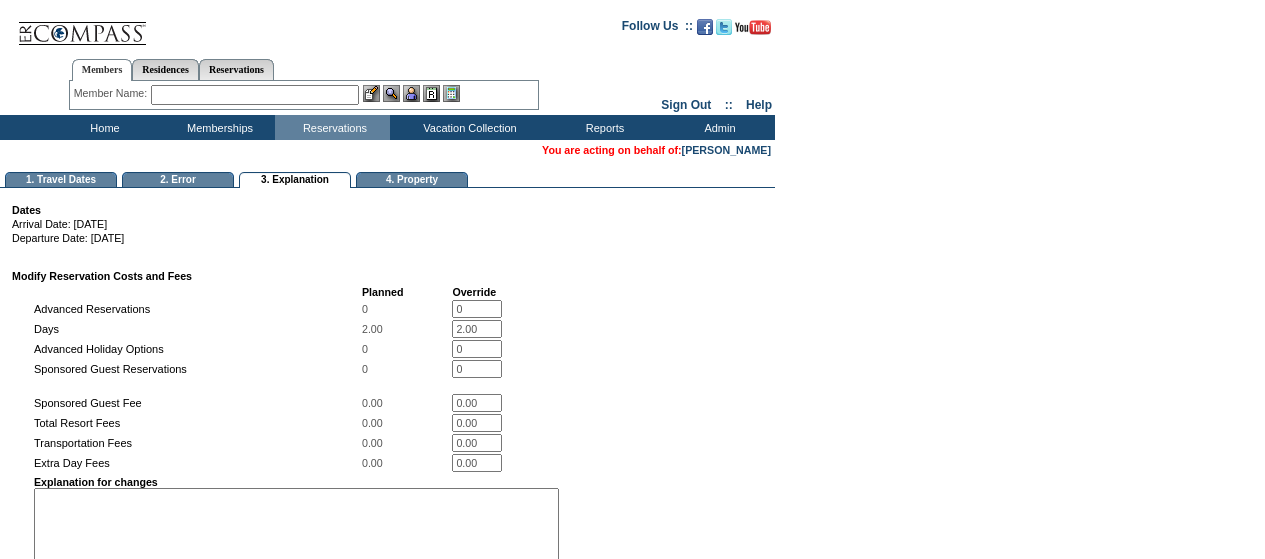 select 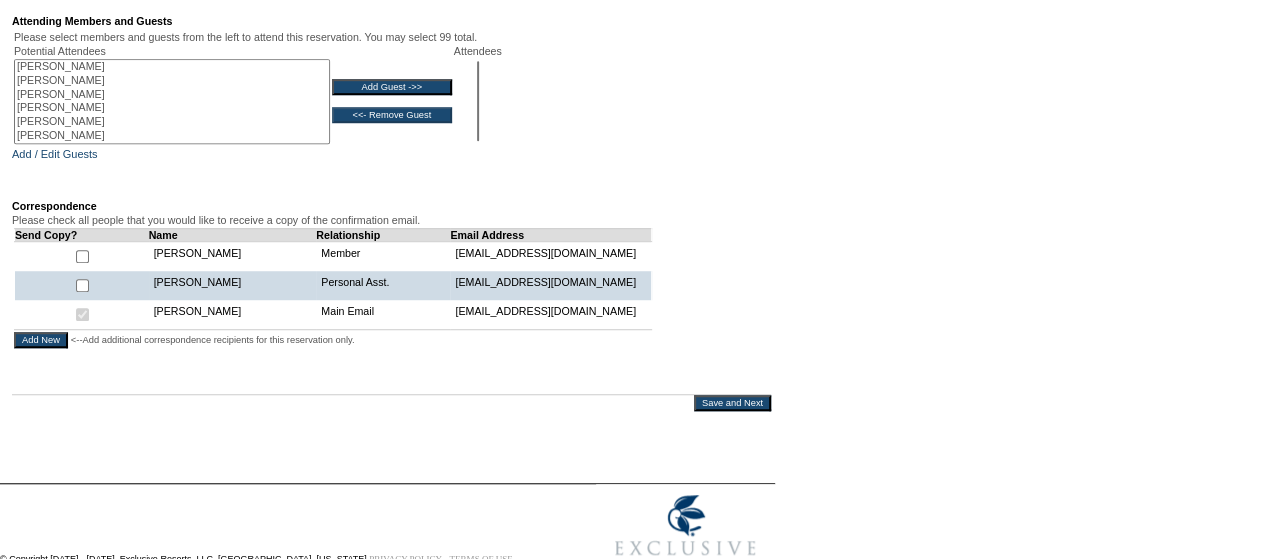 scroll, scrollTop: 598, scrollLeft: 0, axis: vertical 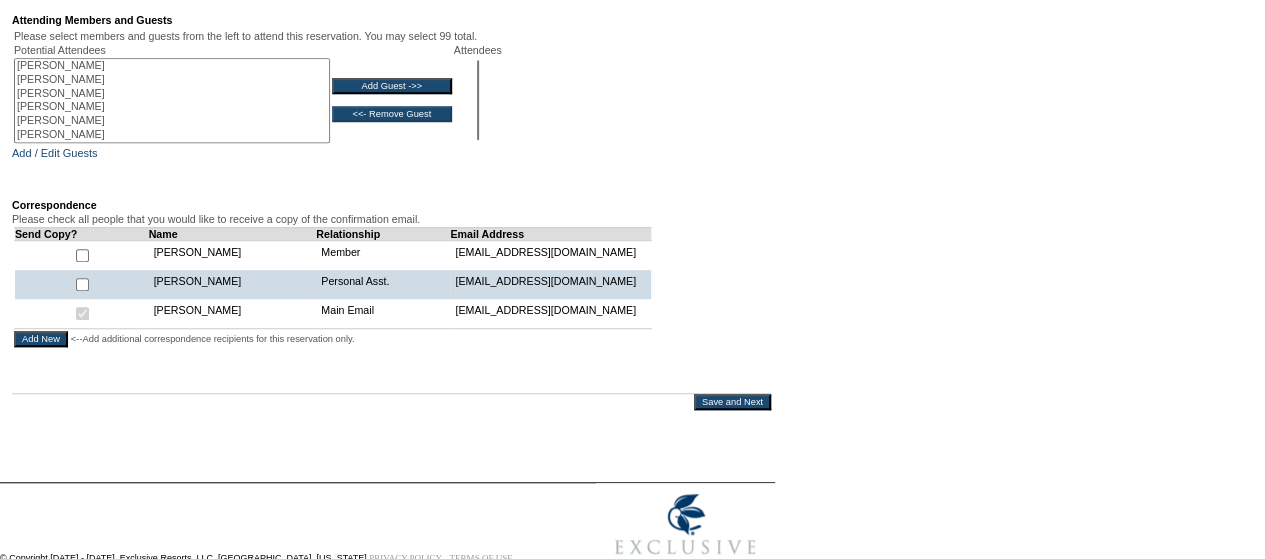 click on "Save and Next" at bounding box center [732, 402] 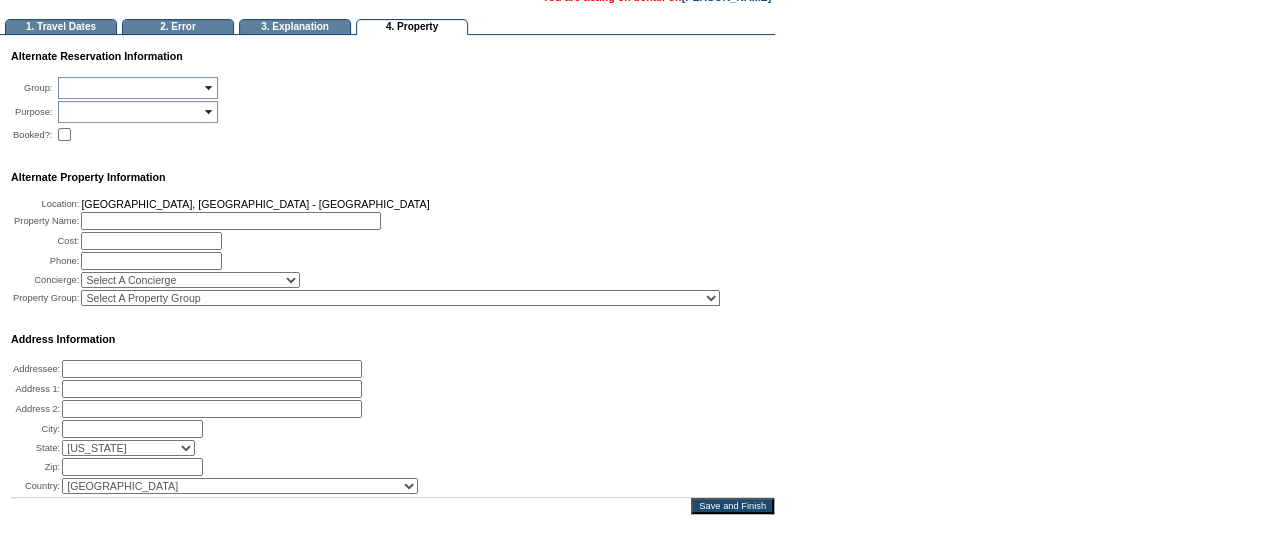 scroll, scrollTop: 154, scrollLeft: 0, axis: vertical 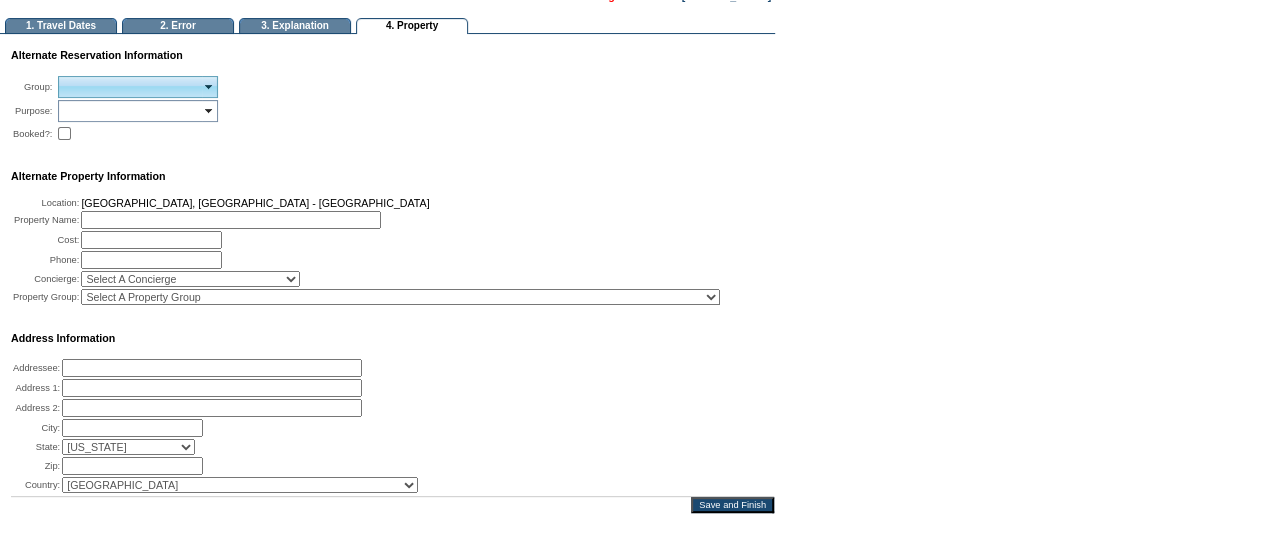 click on "select" at bounding box center (210, 87) 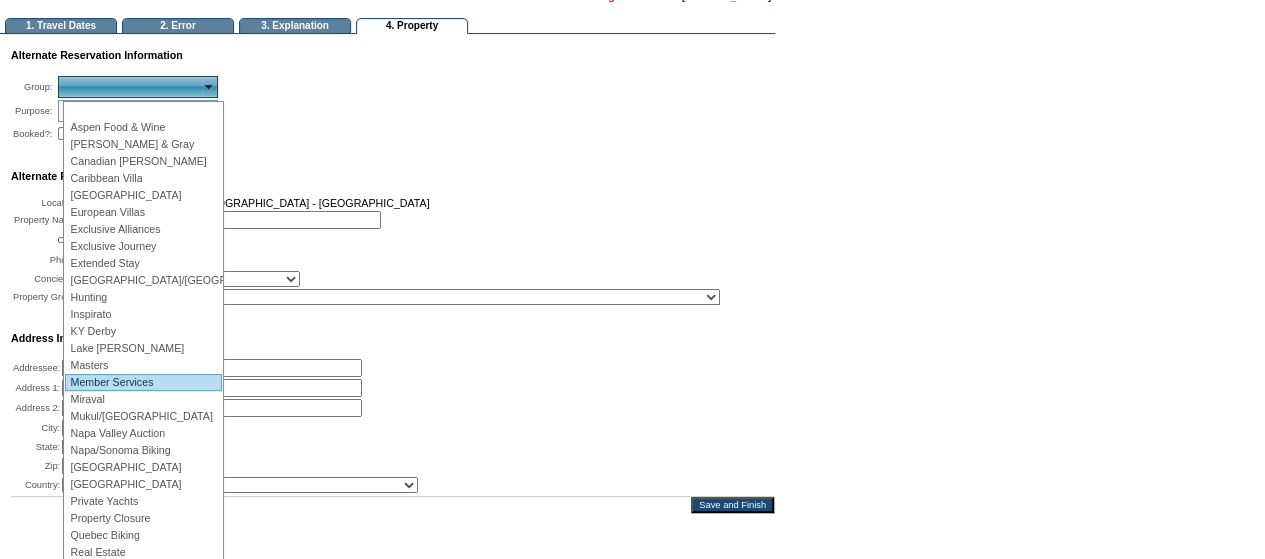 click on "Member Services" at bounding box center (143, 382) 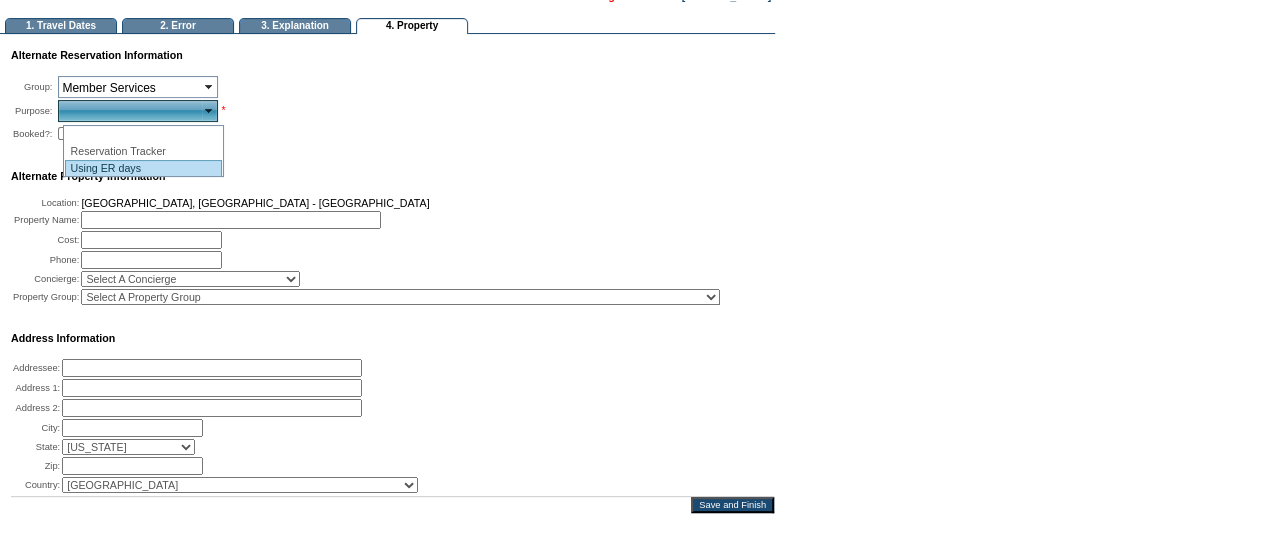 click on "Using ER days" at bounding box center [143, 168] 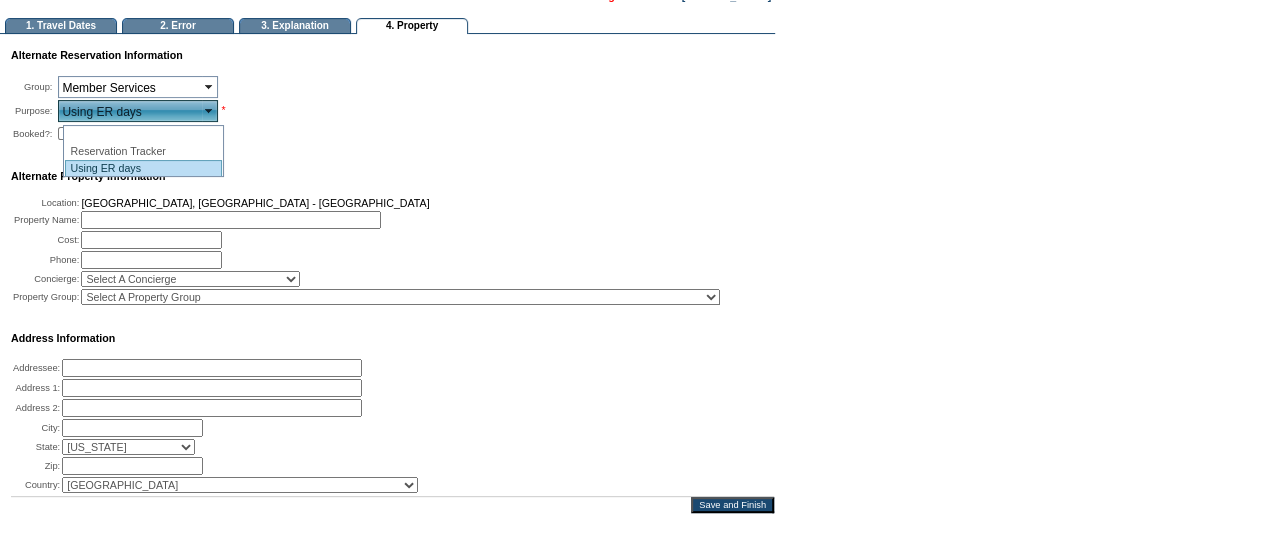 scroll, scrollTop: 0, scrollLeft: 0, axis: both 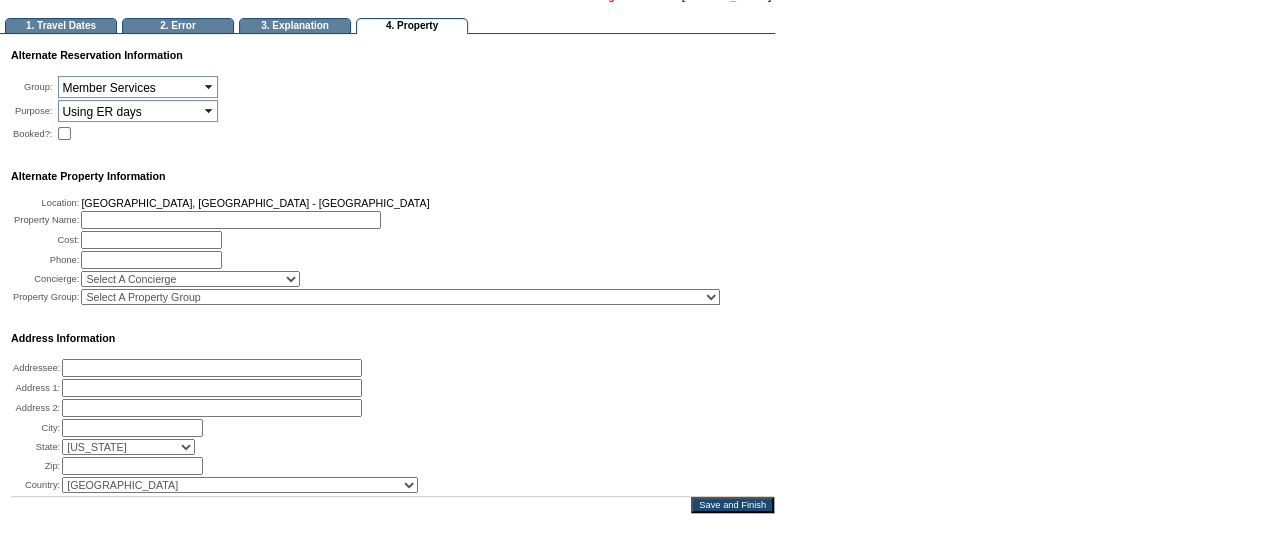 click on "Group:
Member Services
select
*
Purpose:
Using ER days
select
*
Booked?:" at bounding box center (392, 115) 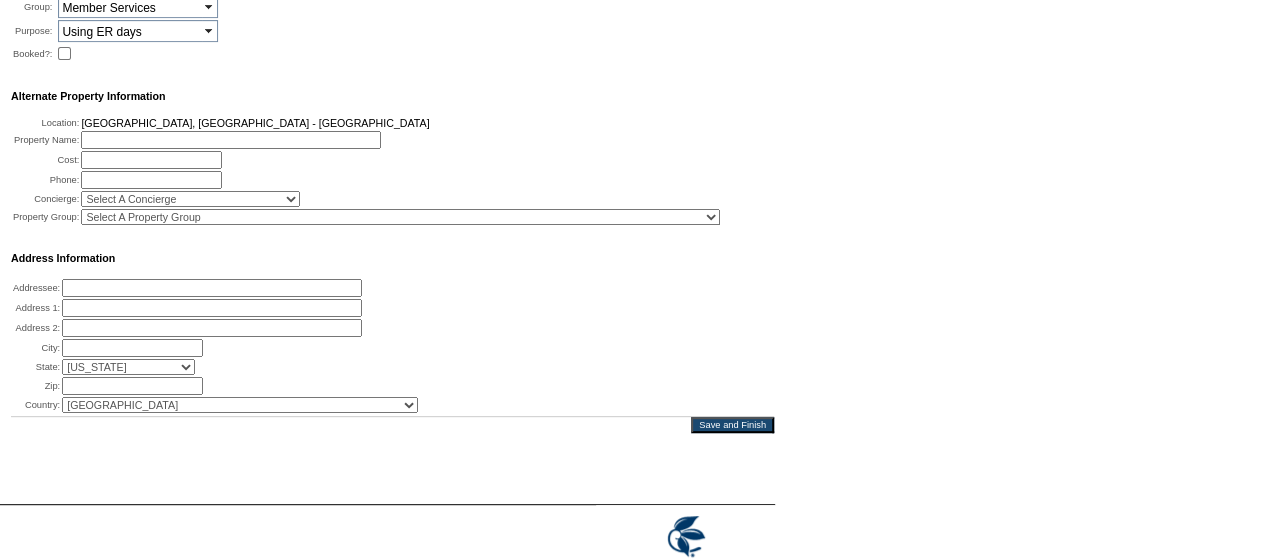 click at bounding box center [231, 140] 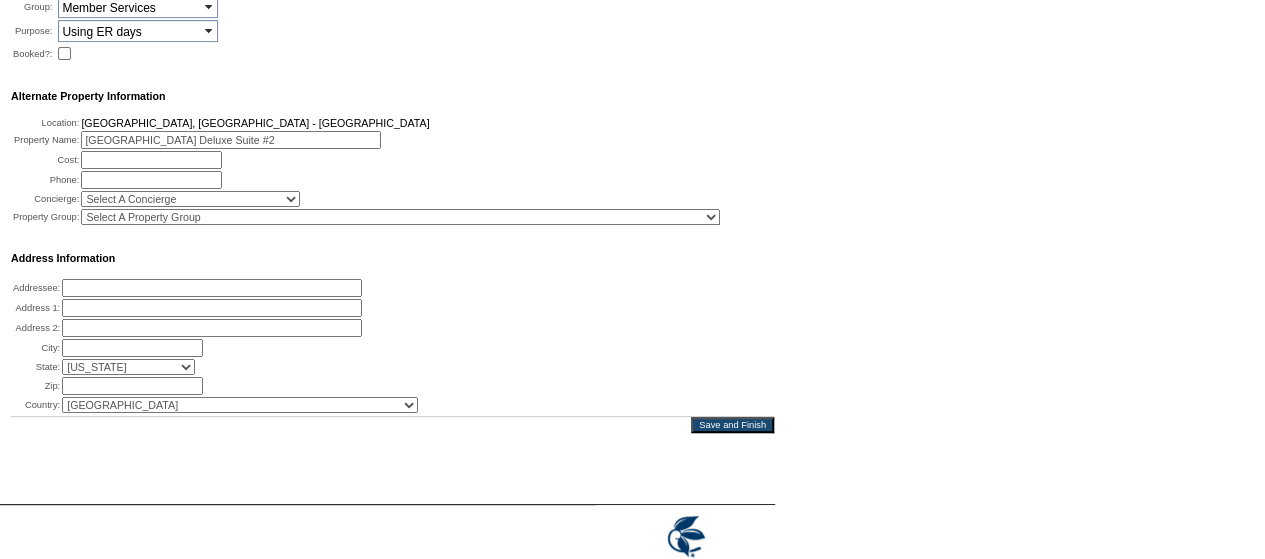 type on "[GEOGRAPHIC_DATA] Deluxe Suite #2" 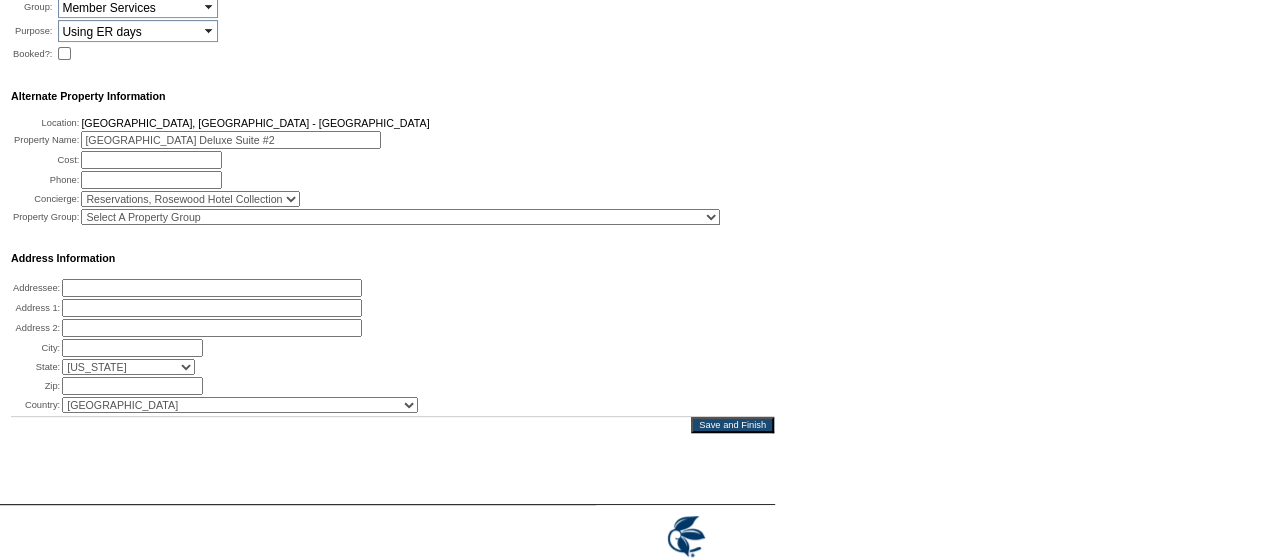 click on "Select A Concierge
Gonzalez, Gabriela
Reservations, Rosewood Hotel Collection
Ruby, Laura
Vick, Vesna" at bounding box center [190, 199] 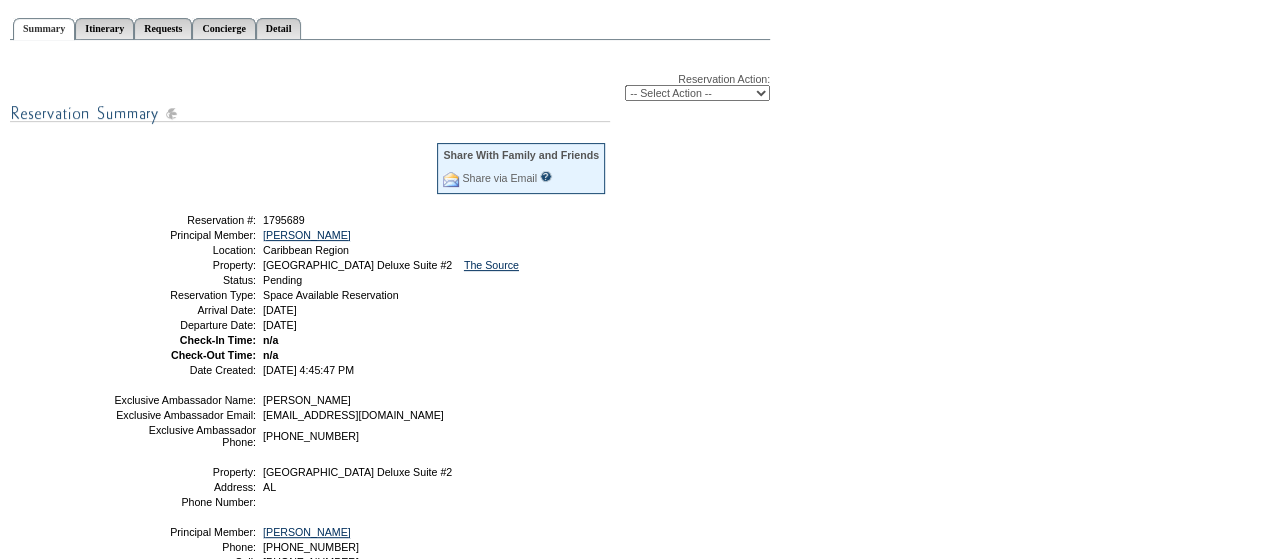 scroll, scrollTop: 222, scrollLeft: 0, axis: vertical 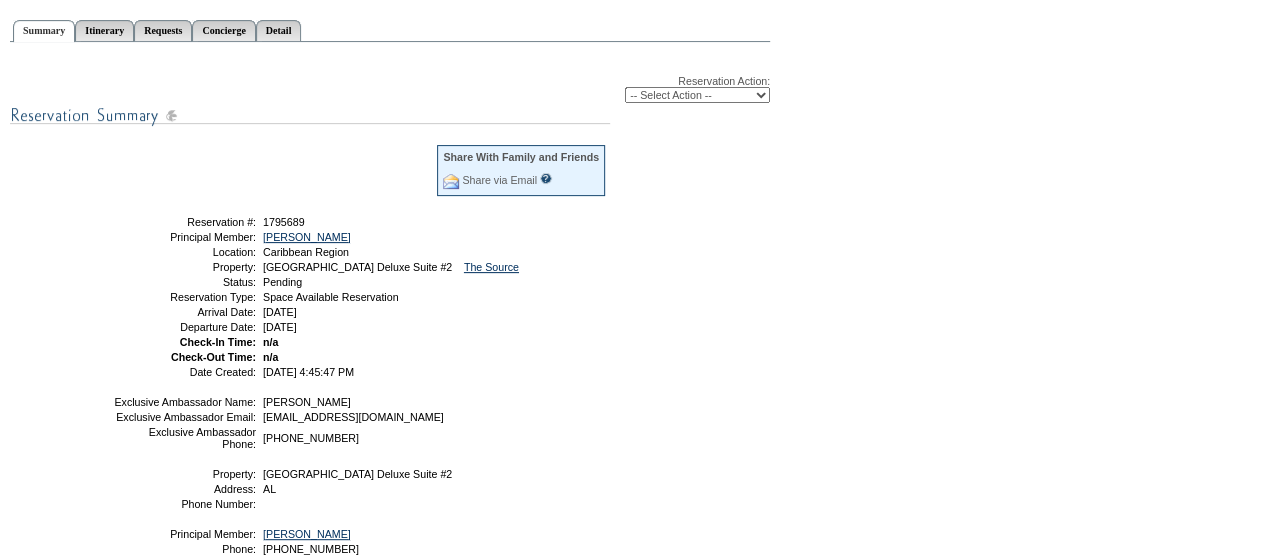 click on "-- Select Action --
Edit Alternate Property
Modify Reservation Dates
Modify Reservation Cost
Change Club Property
Cancel Reservation
Confirm Reservation" at bounding box center [697, 95] 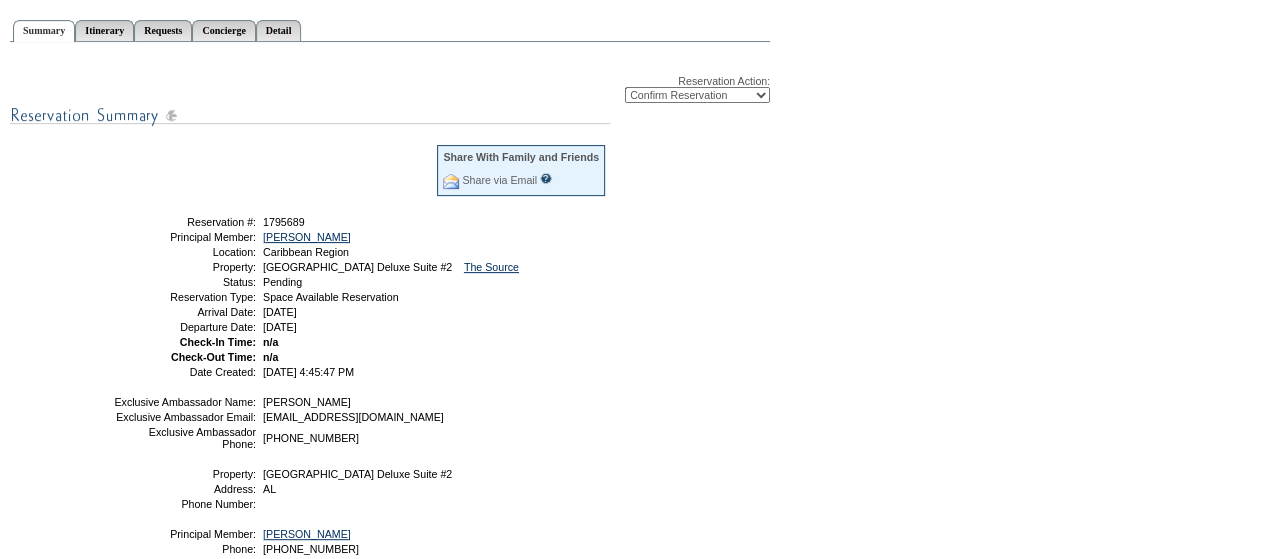 click on "-- Select Action --
Edit Alternate Property
Modify Reservation Dates
Modify Reservation Cost
Change Club Property
Cancel Reservation
Confirm Reservation" at bounding box center [697, 95] 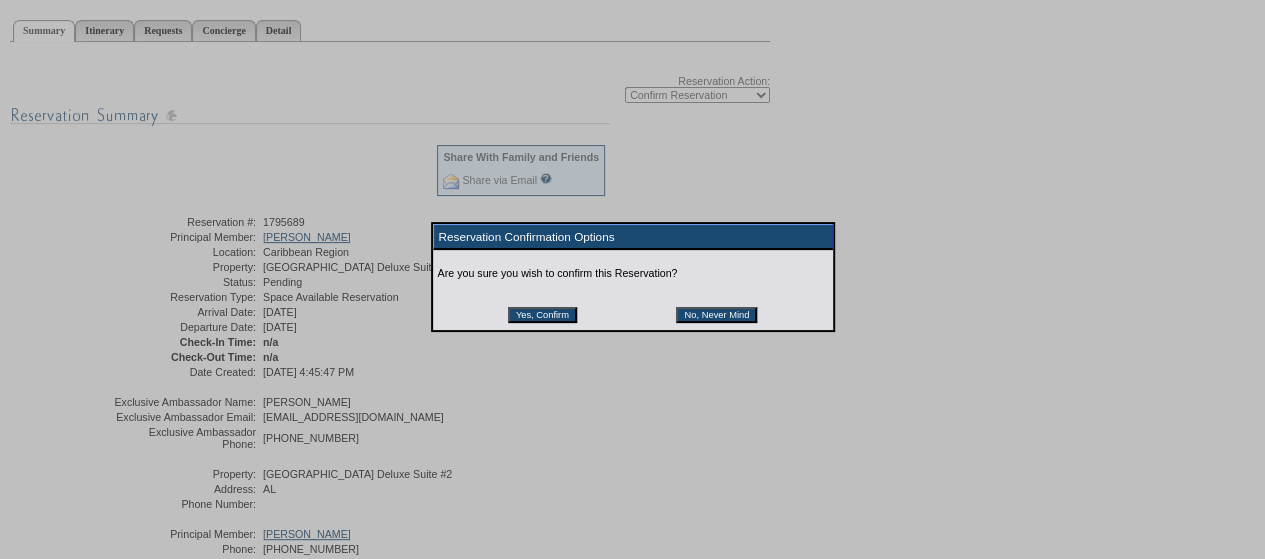 click on "Yes, Confirm" at bounding box center [542, 315] 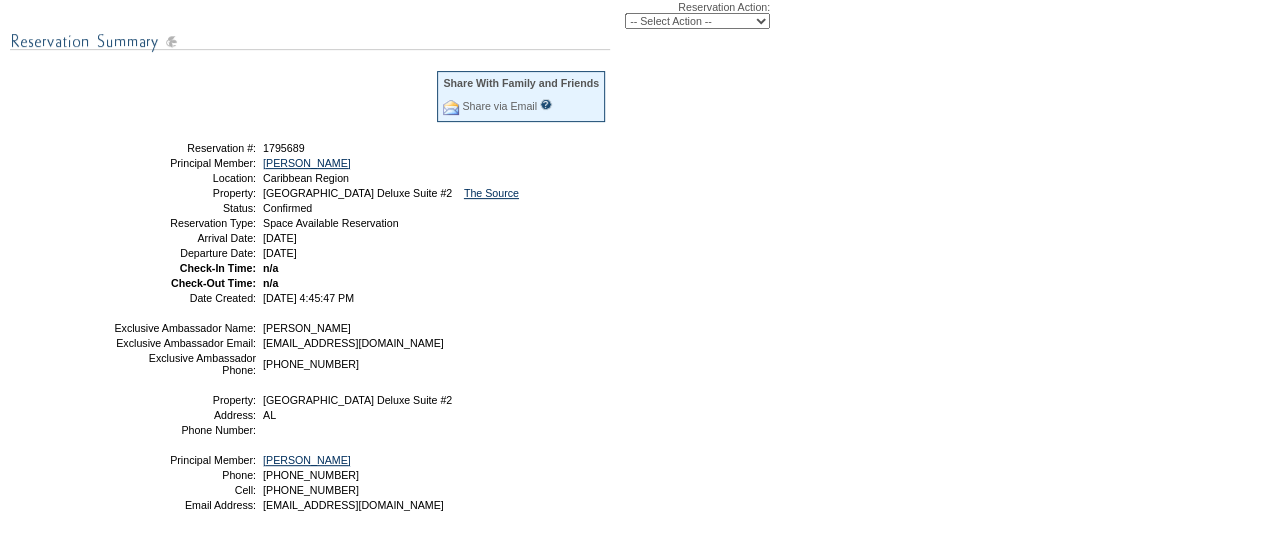 scroll, scrollTop: 299, scrollLeft: 0, axis: vertical 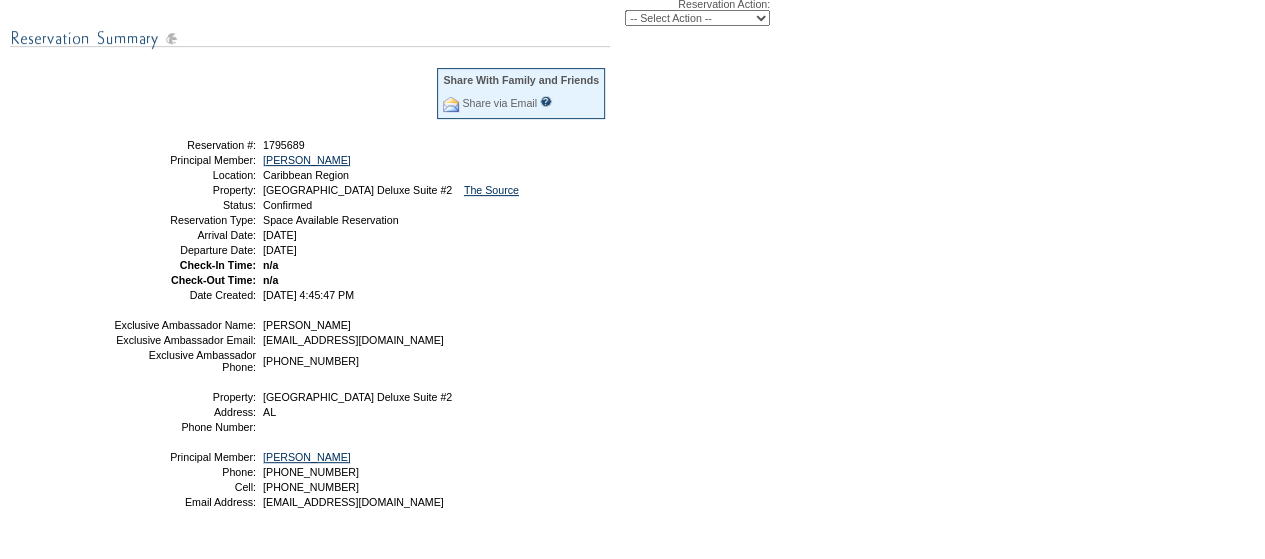 drag, startPoint x: 391, startPoint y: 297, endPoint x: 122, endPoint y: 151, distance: 306.067 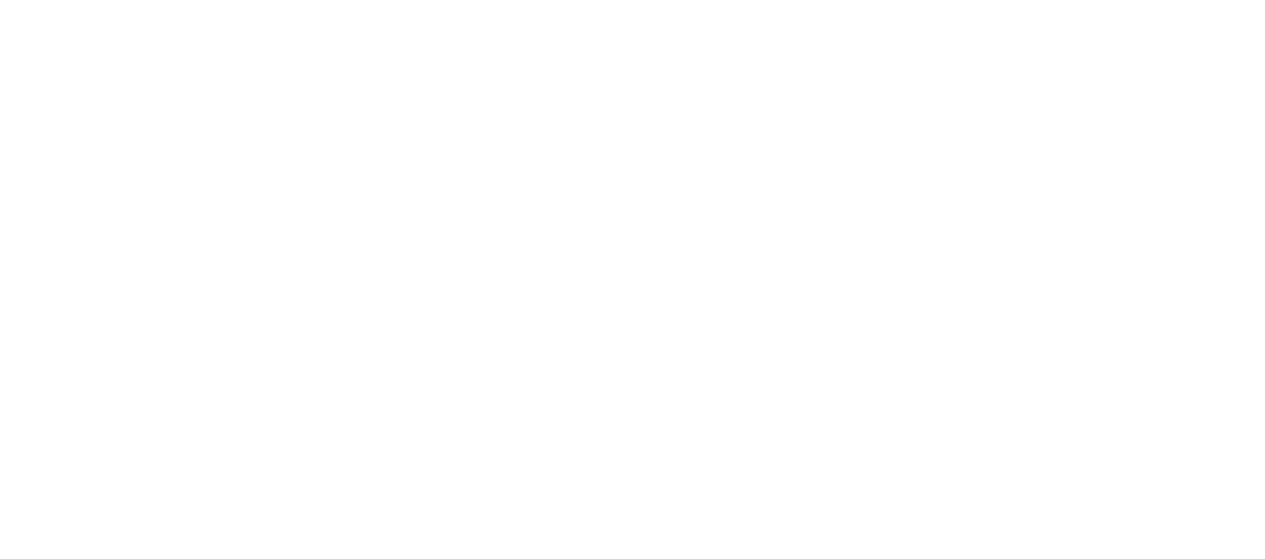 scroll, scrollTop: 299, scrollLeft: 0, axis: vertical 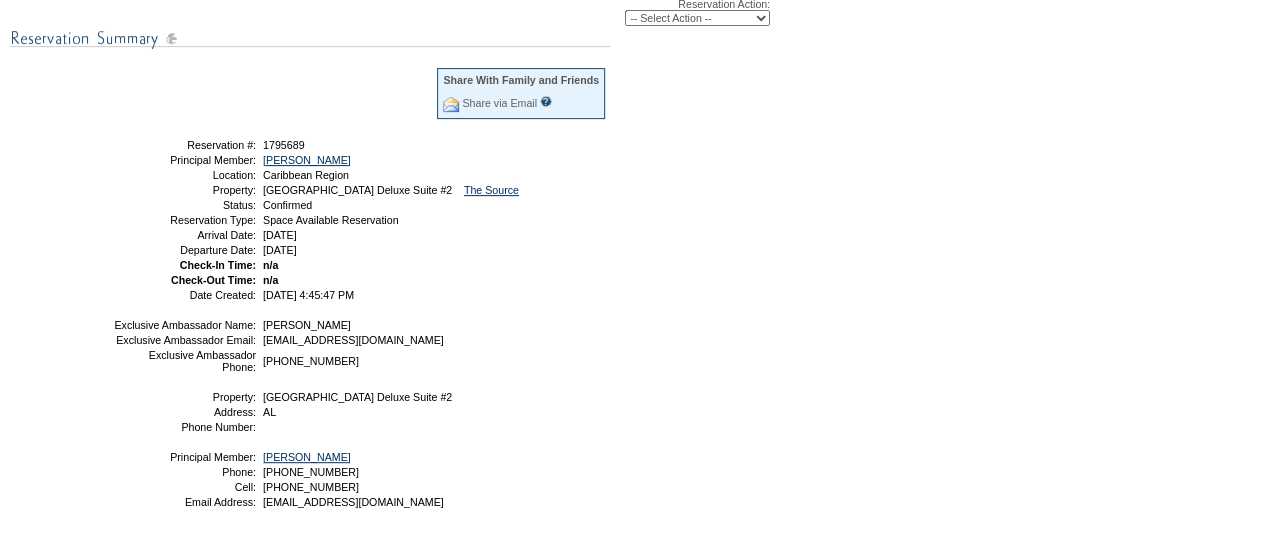 click on "Reservation Action:
-- Select Action --
Edit Alternate Property
Modify Reservation Dates
Modify Reservation Cost
Change Club Property
Cancel Reservation
Share With Family and Friends
Share via Email
Share Reservation Information
Email Address(es):
Separate addresses with a semi-colon ';'
*
*
Destination Pictures
Residence Pictures
Residence Floorplan
Trip Planner" at bounding box center [390, 261] 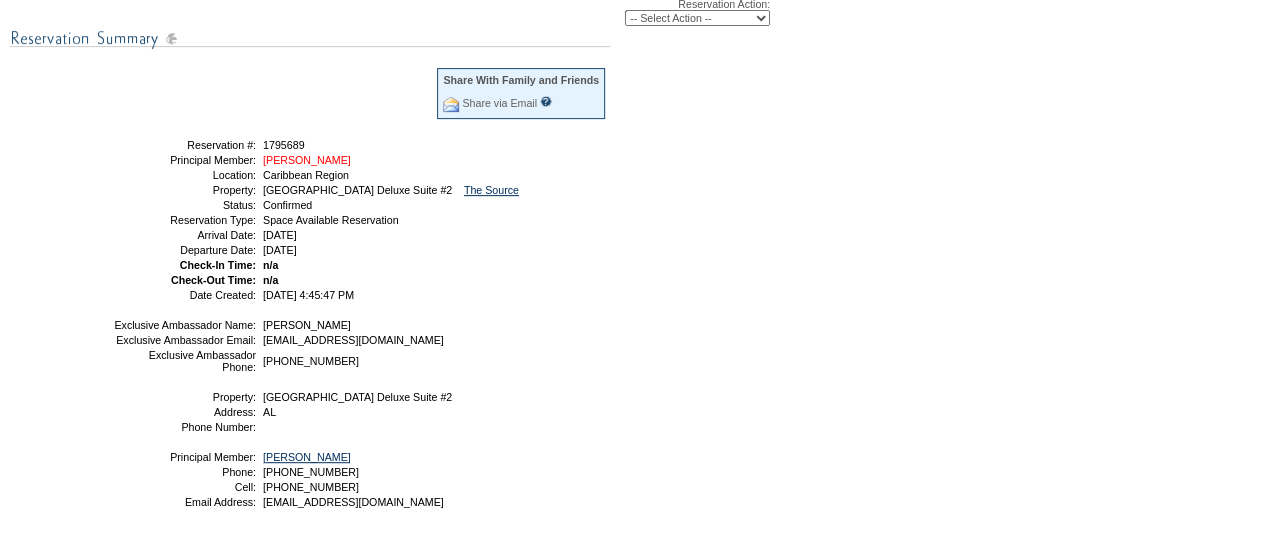 scroll, scrollTop: 0, scrollLeft: 0, axis: both 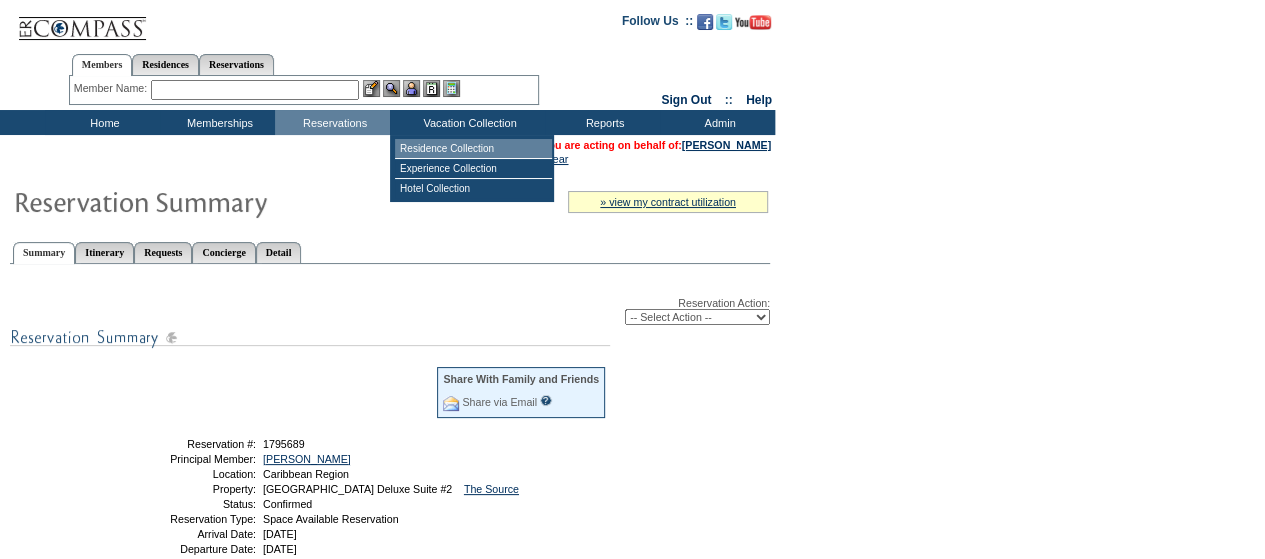 click on "Residence Collection" at bounding box center [473, 149] 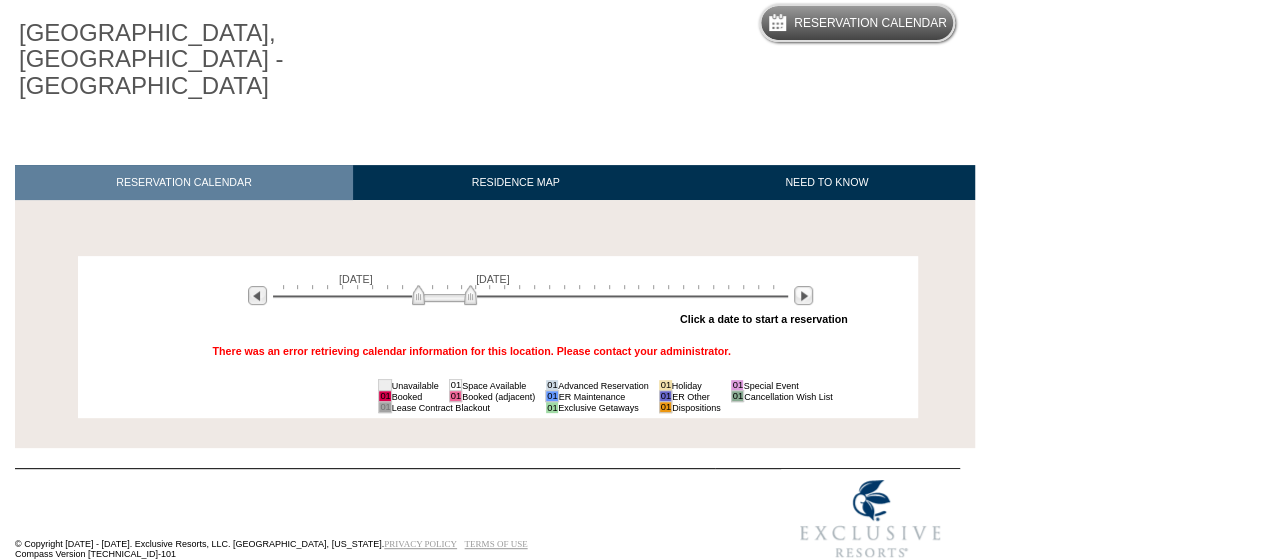 scroll, scrollTop: 0, scrollLeft: 0, axis: both 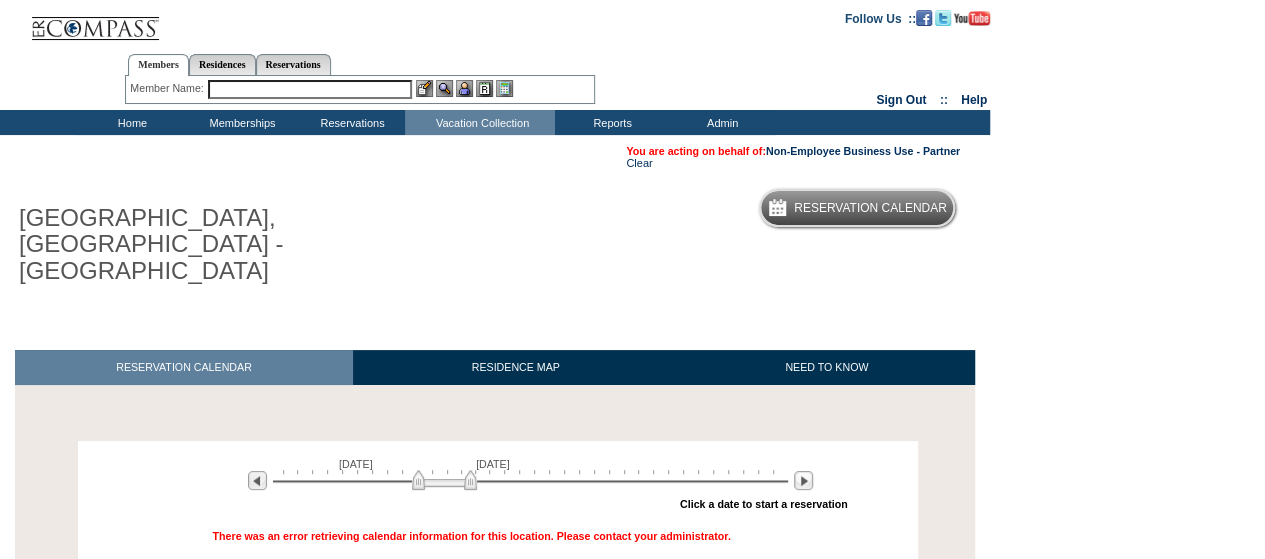 click at bounding box center [310, 89] 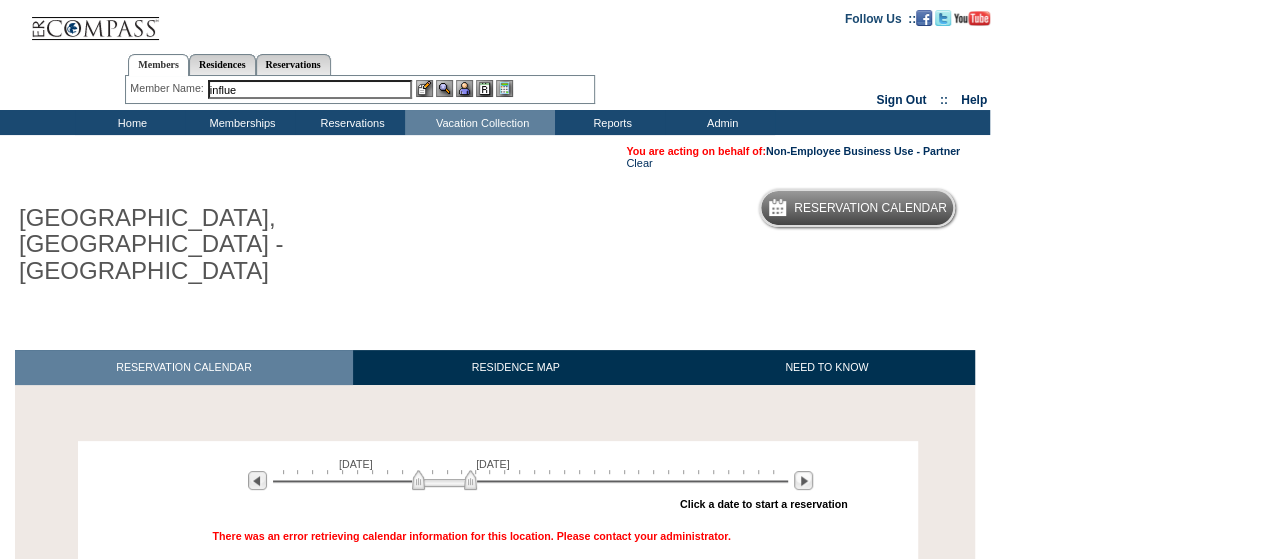 type on "influen" 